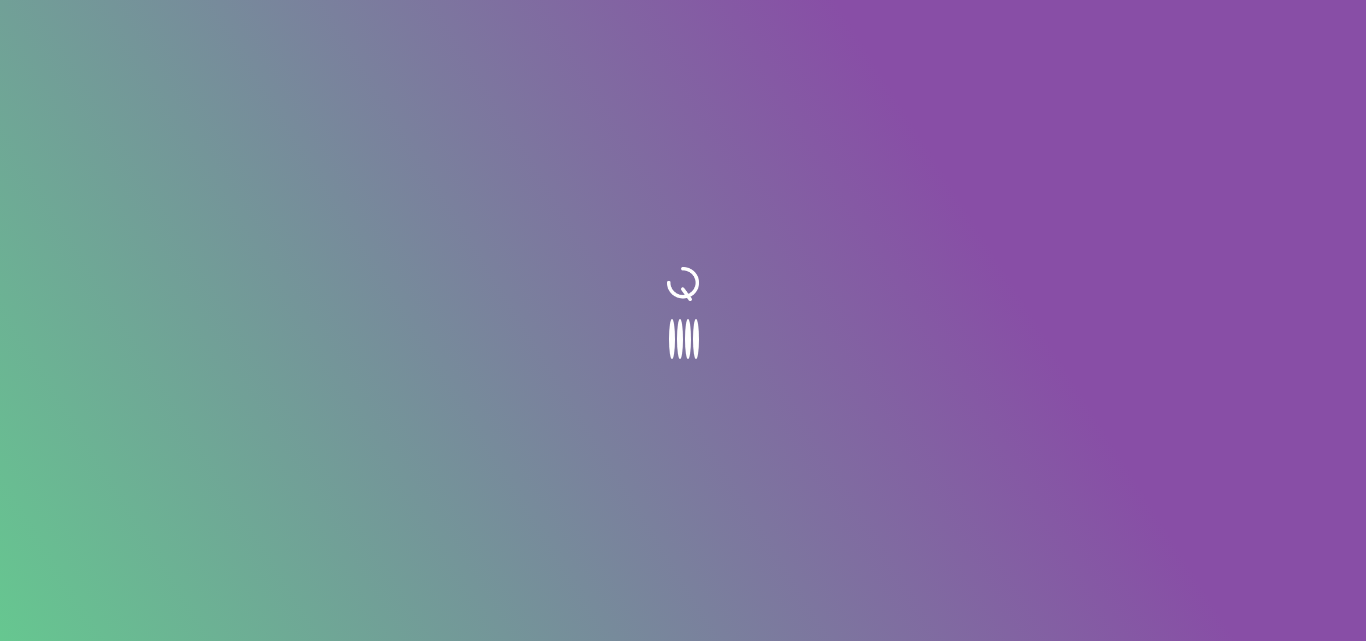 scroll, scrollTop: 0, scrollLeft: 0, axis: both 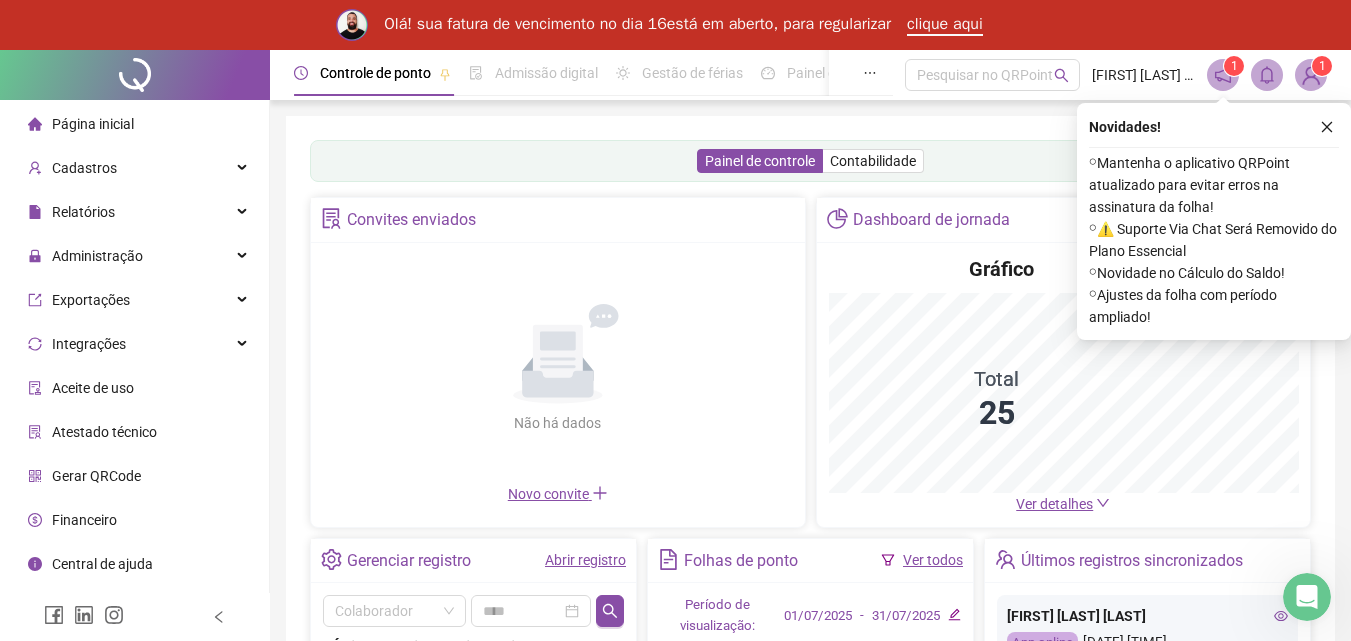 click 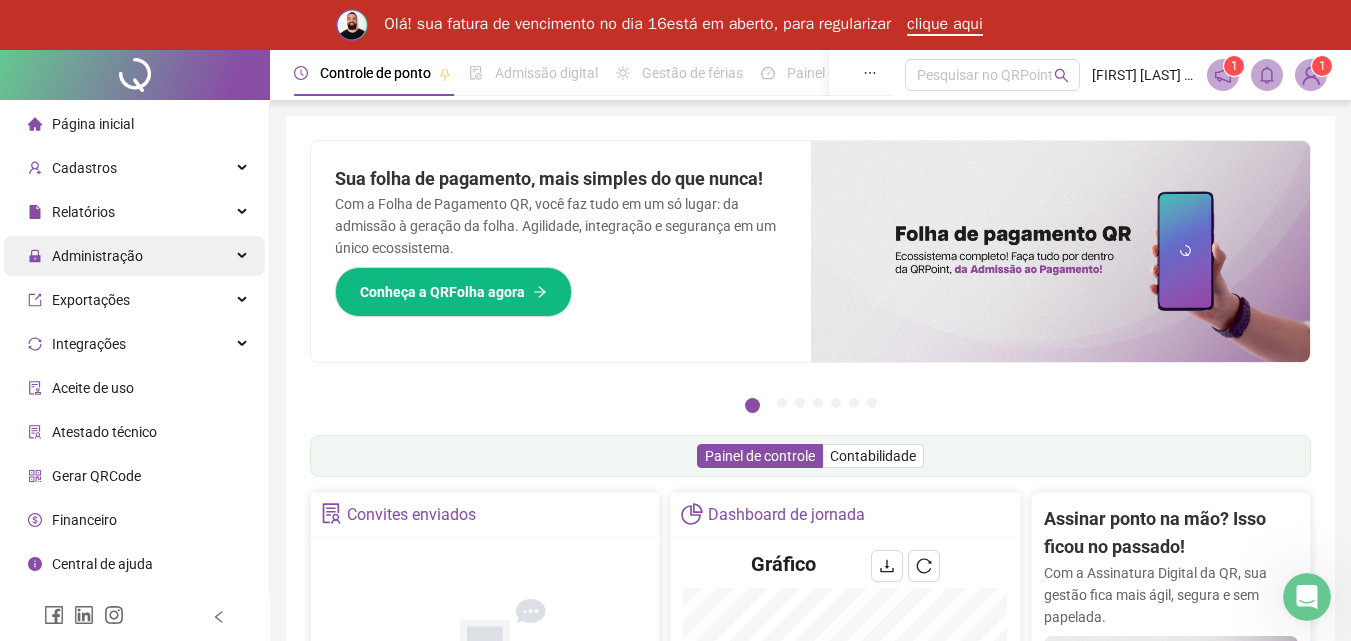 click on "Administração" at bounding box center (97, 256) 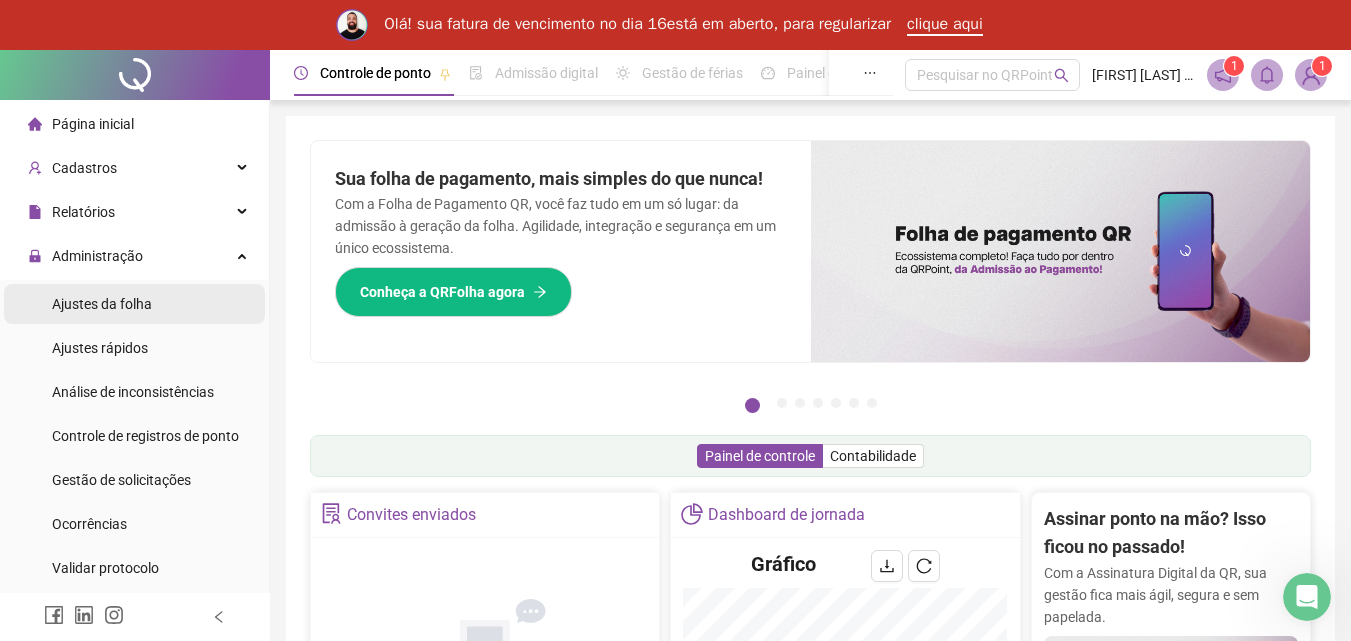 click on "Ajustes da folha" at bounding box center [102, 304] 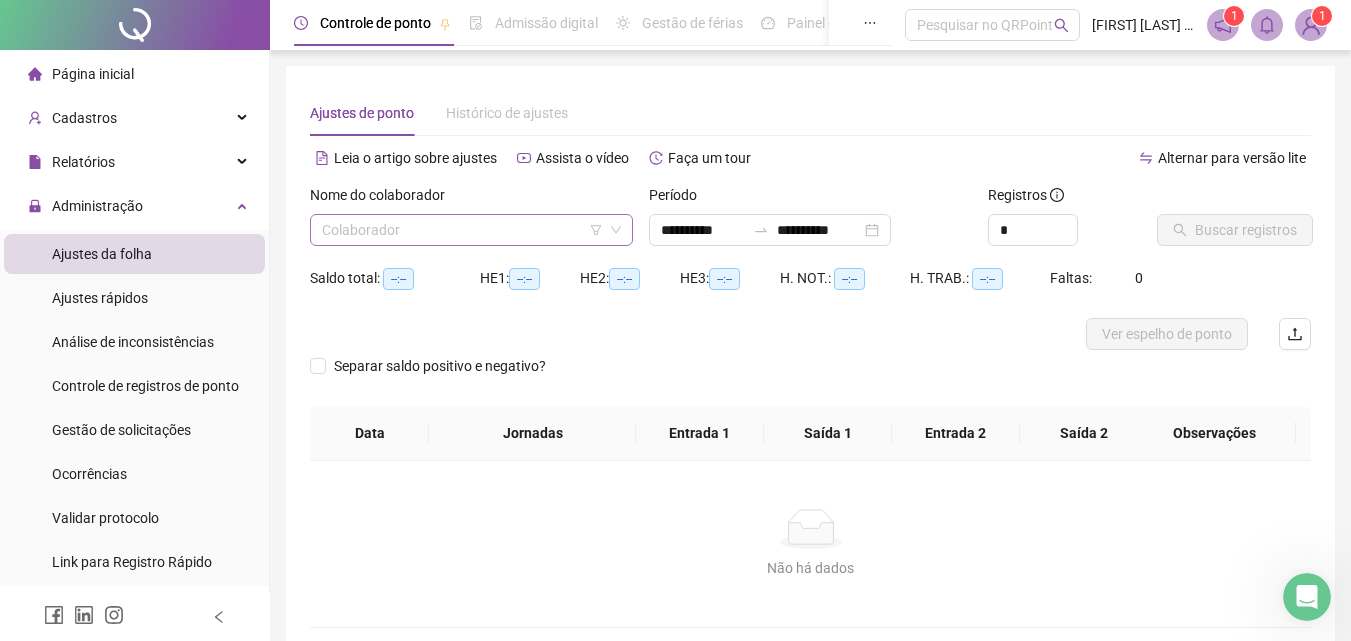 click at bounding box center (462, 230) 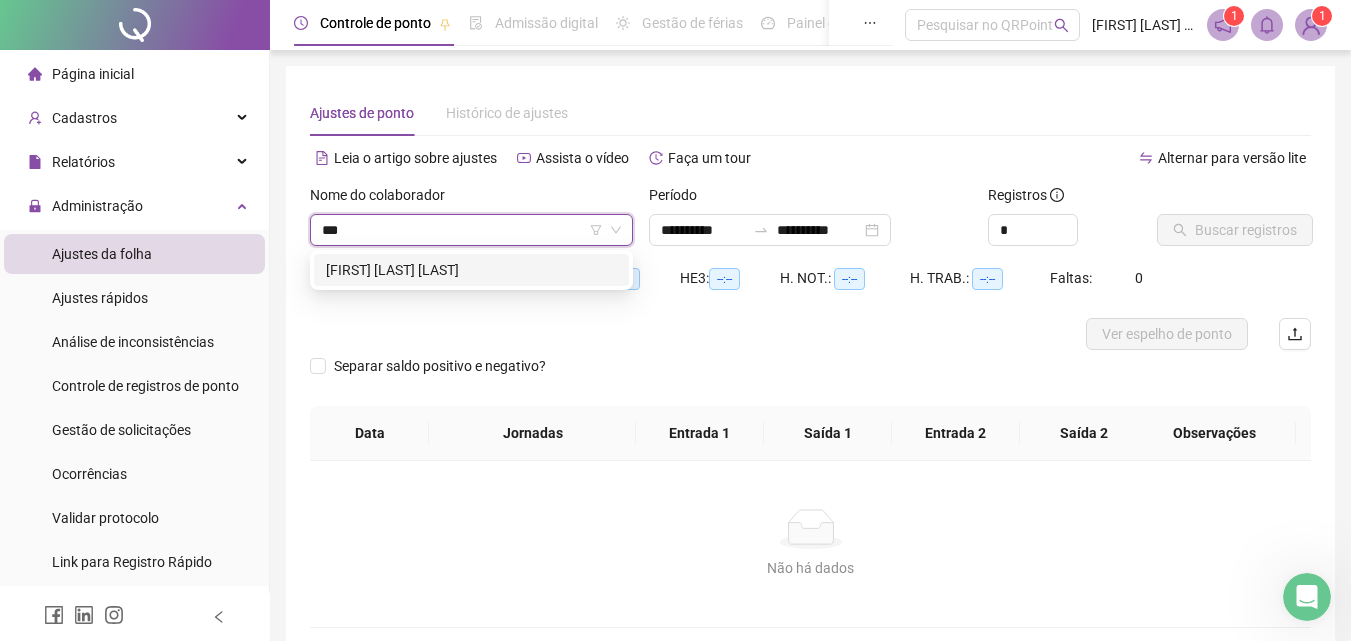 type on "****" 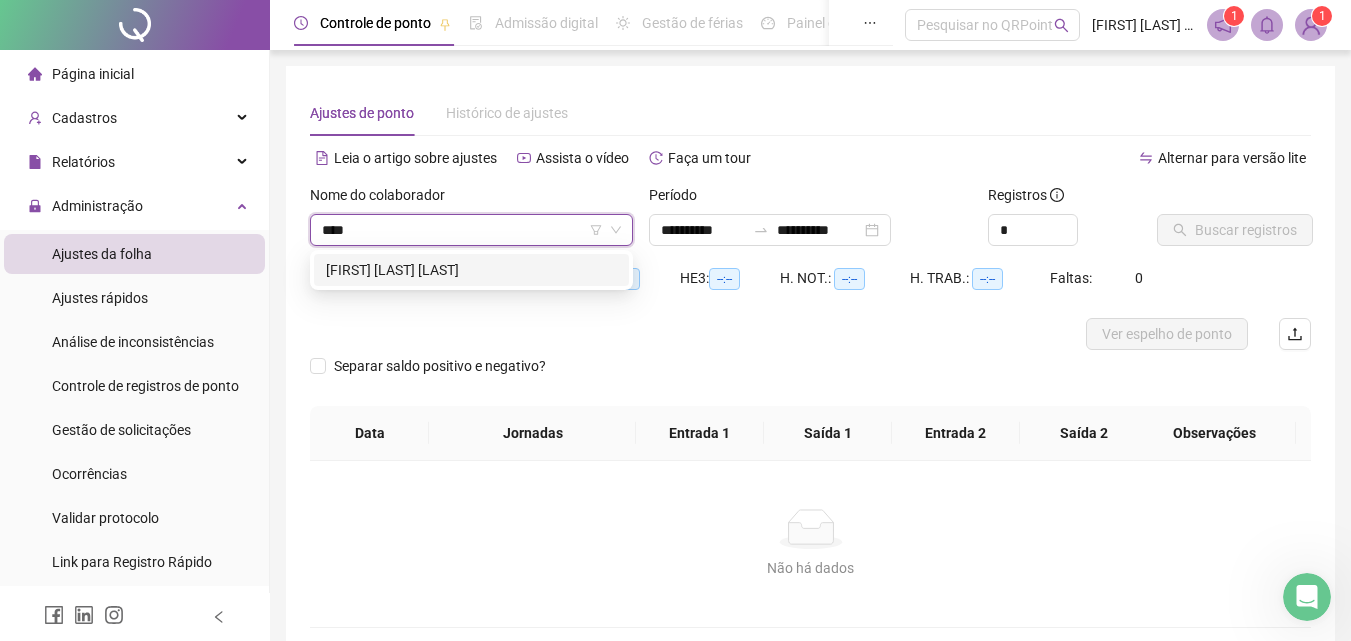 click on "[FIRST] [LAST] [LAST]" at bounding box center [471, 270] 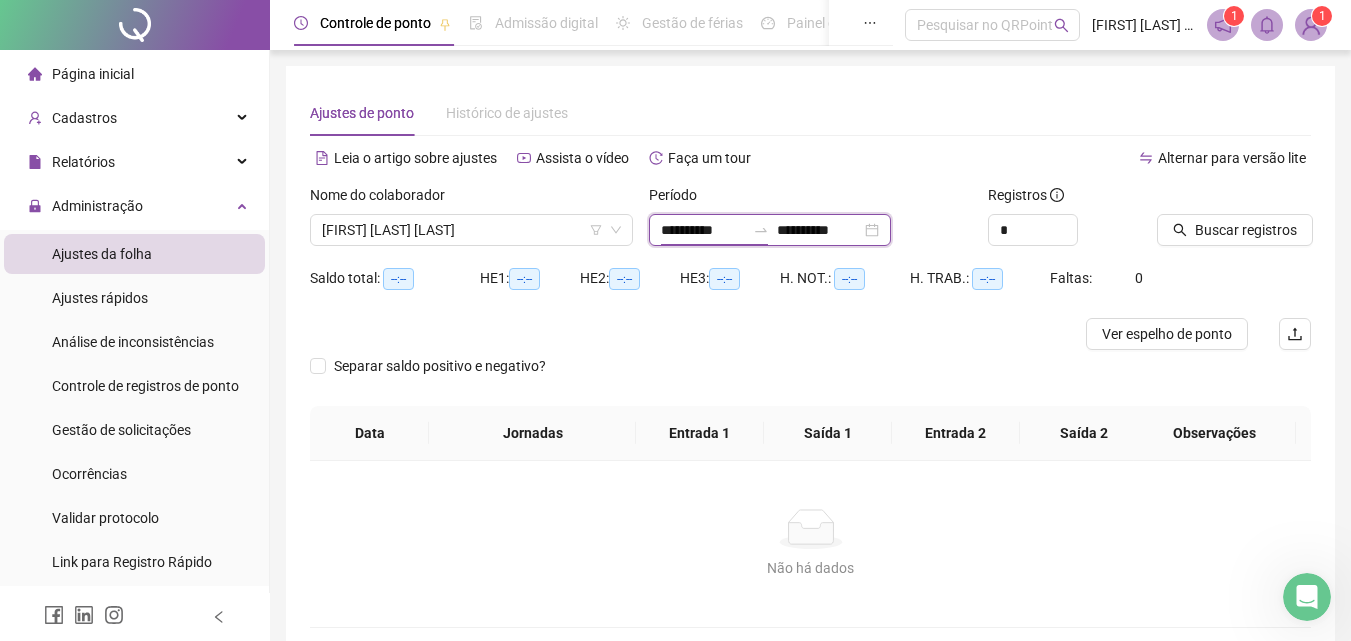 click on "**********" at bounding box center (703, 230) 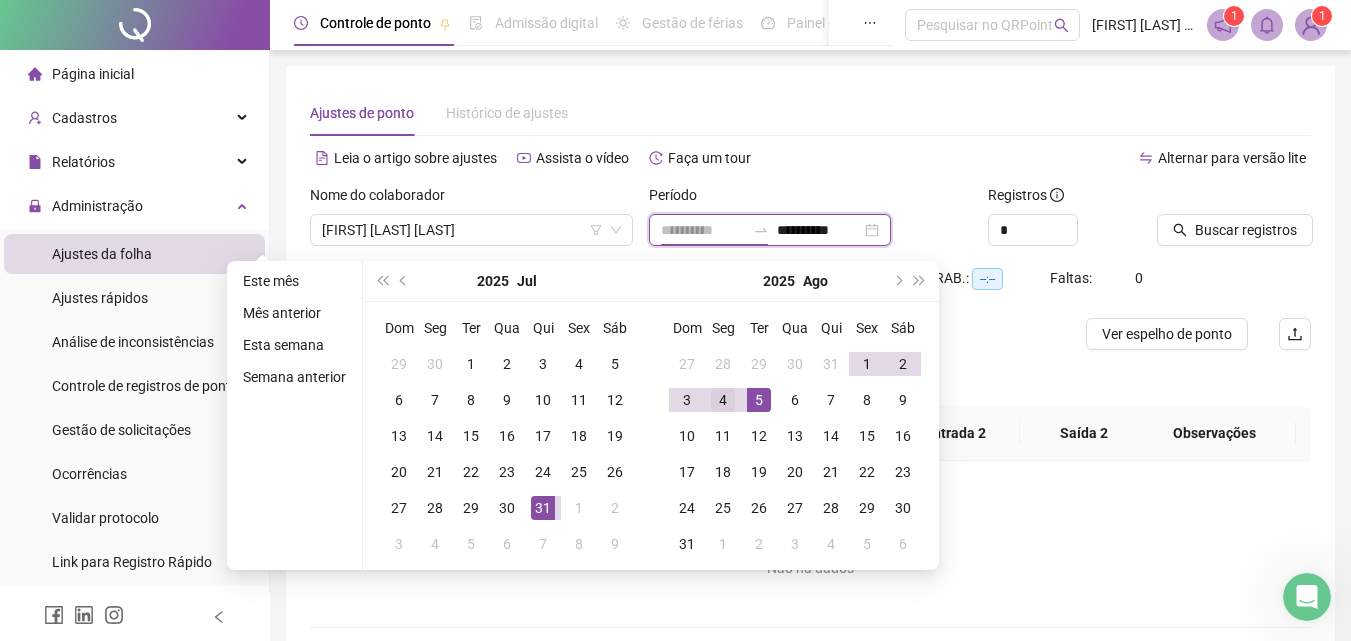 type on "**********" 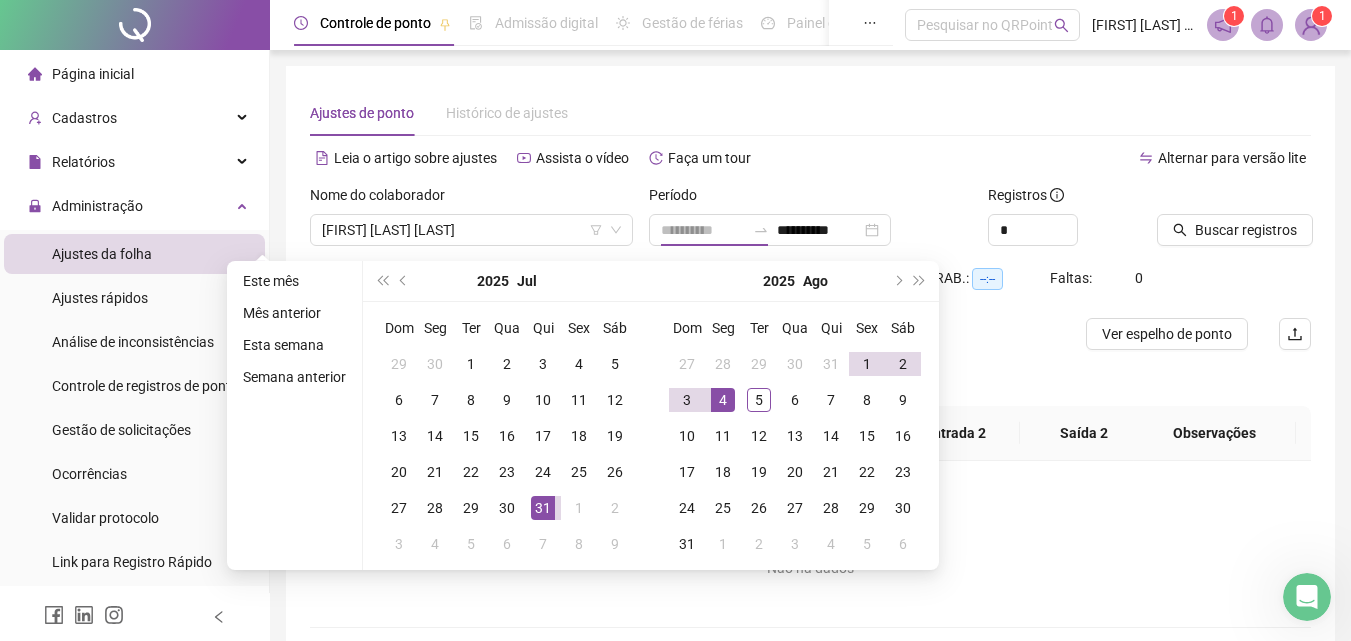click on "4" at bounding box center (723, 400) 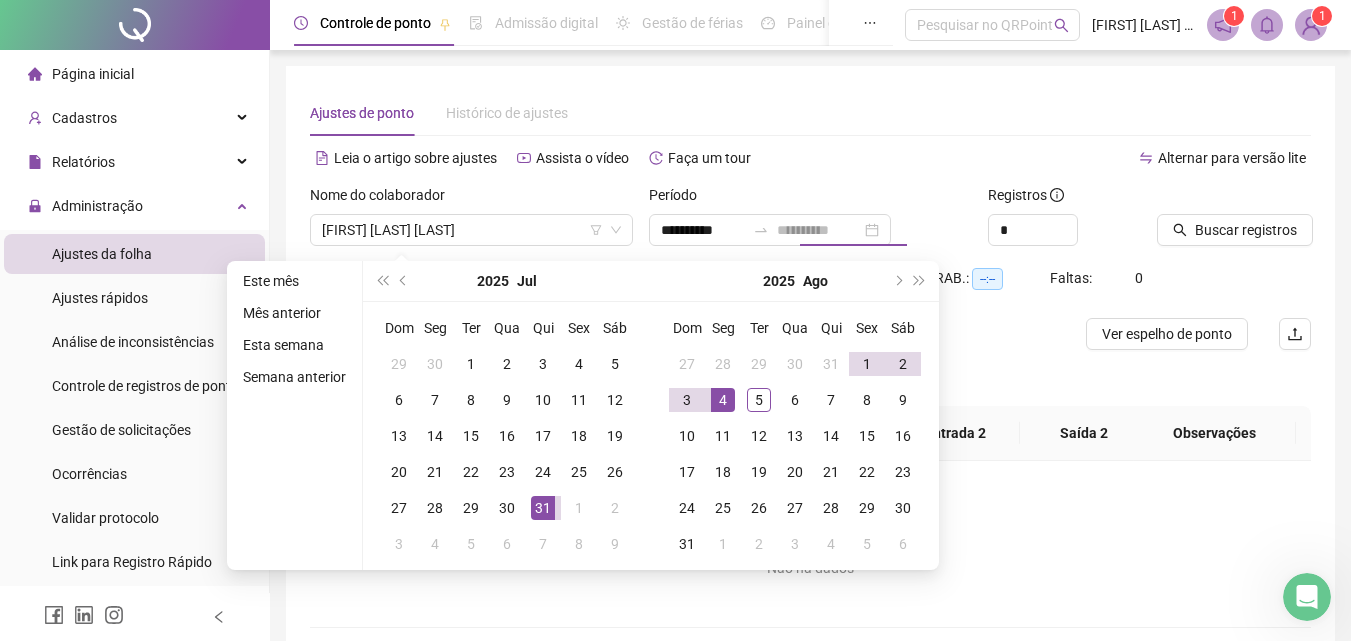 click on "4" at bounding box center (723, 400) 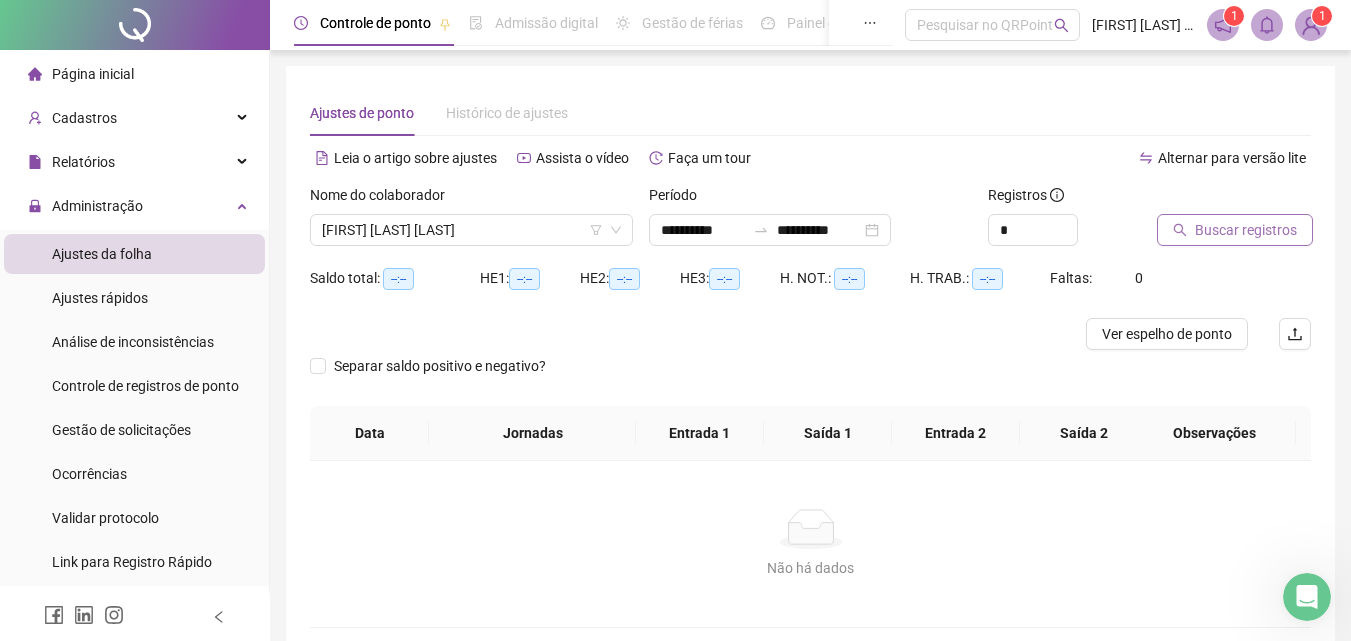 click on "Buscar registros" at bounding box center [1246, 230] 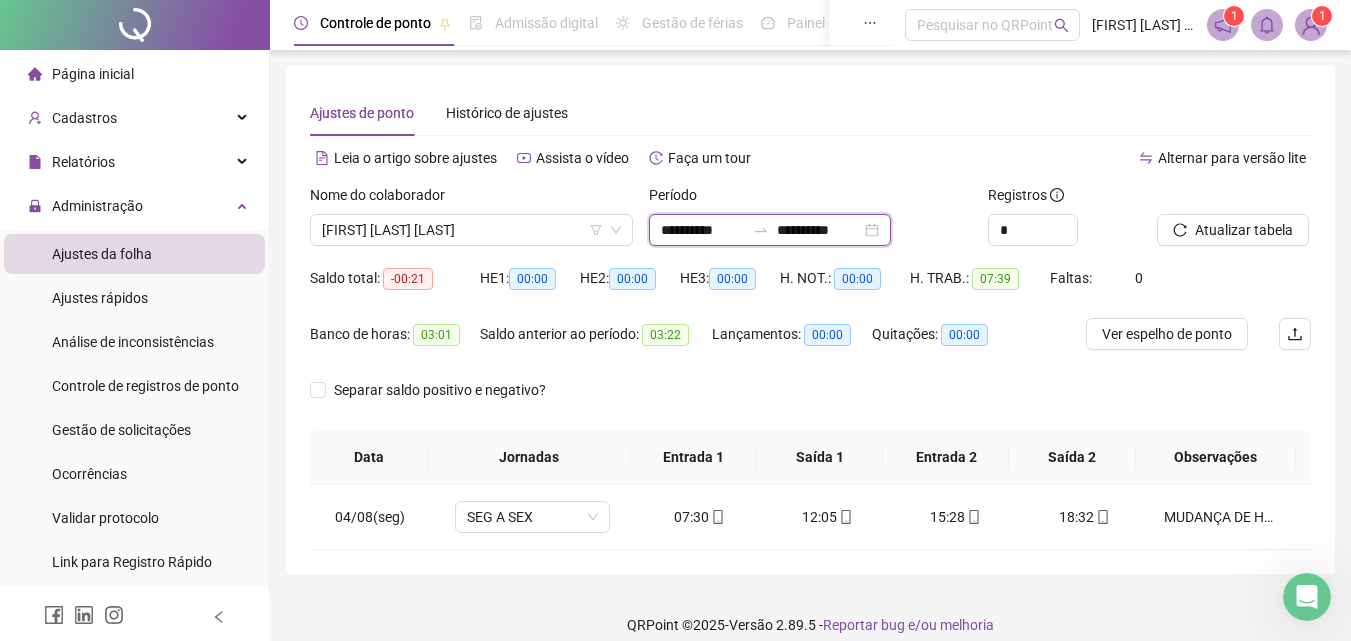 click on "**********" at bounding box center [703, 230] 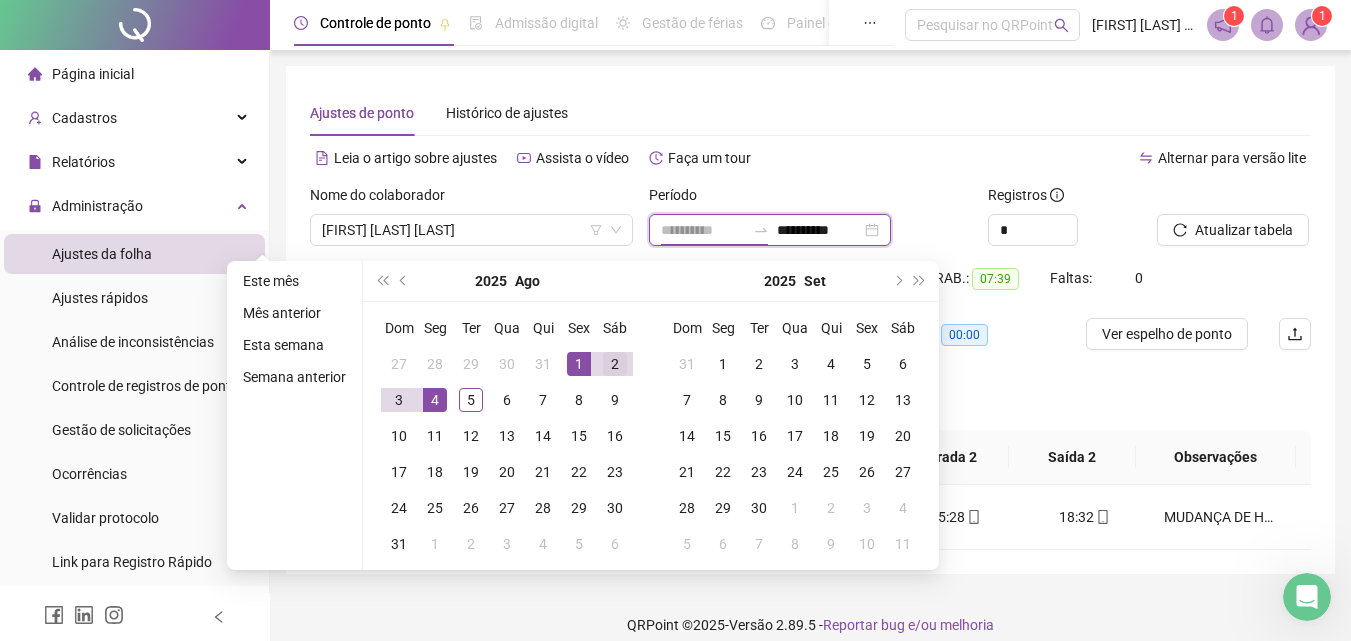 type on "**********" 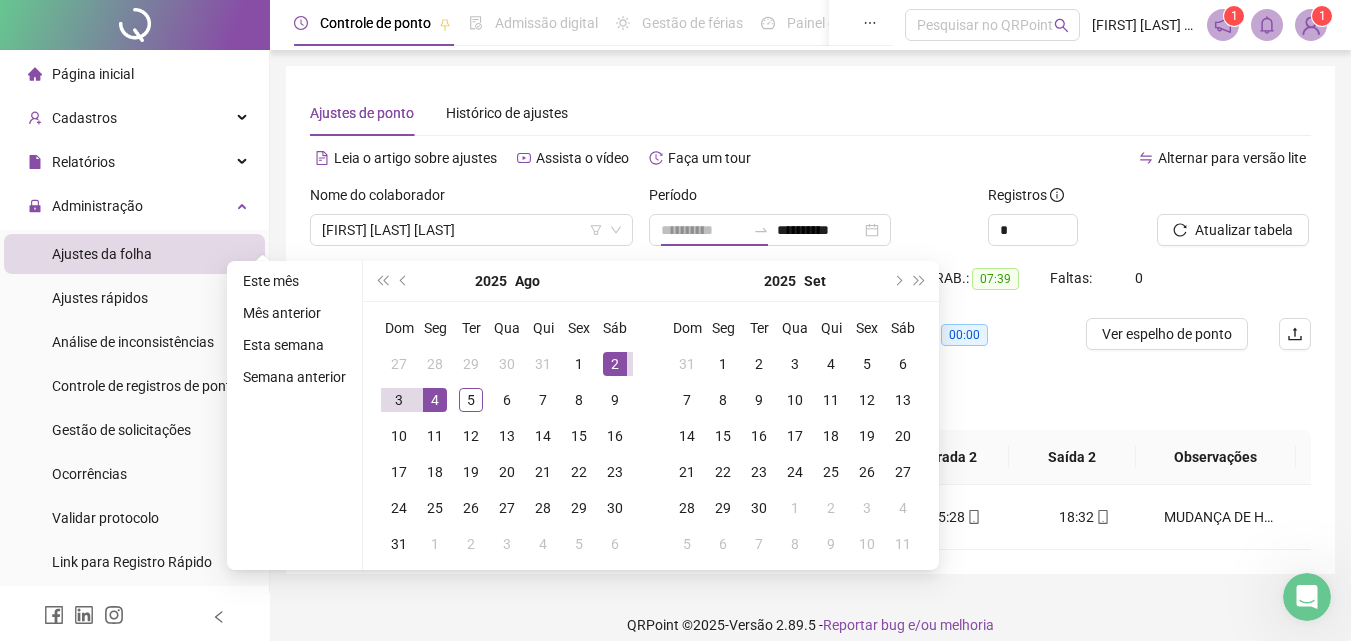 click on "2" at bounding box center (615, 364) 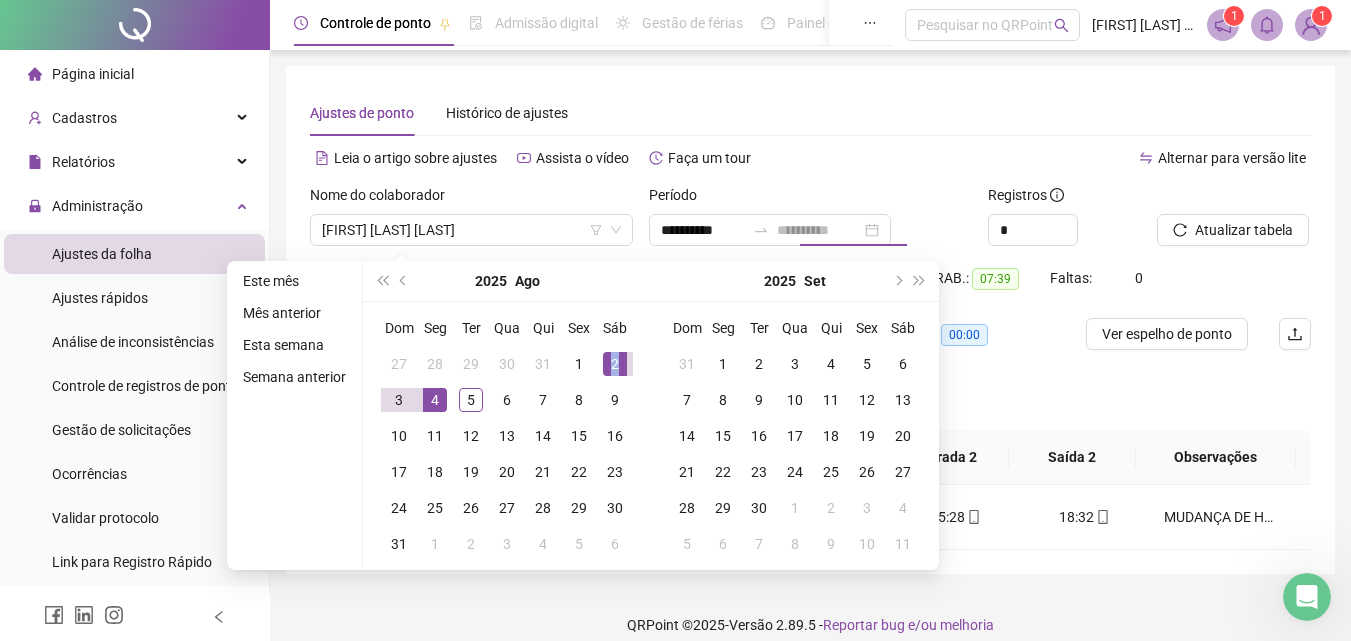 click on "2" at bounding box center [615, 364] 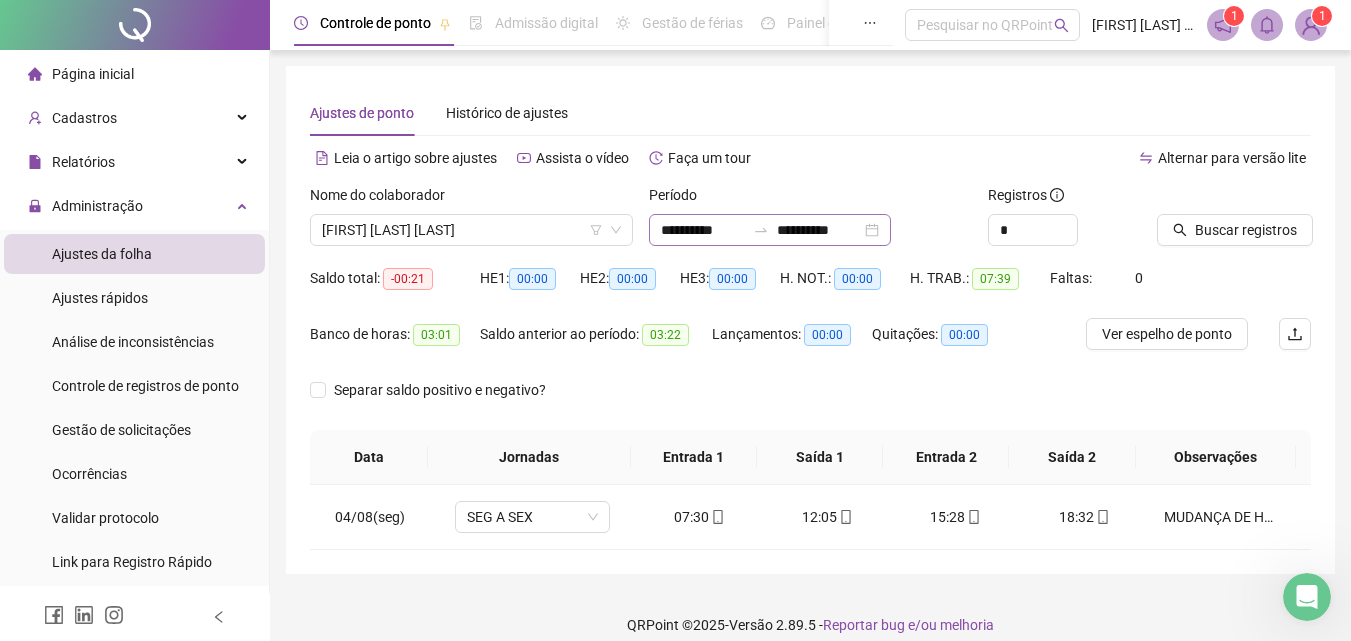click on "**********" at bounding box center [770, 230] 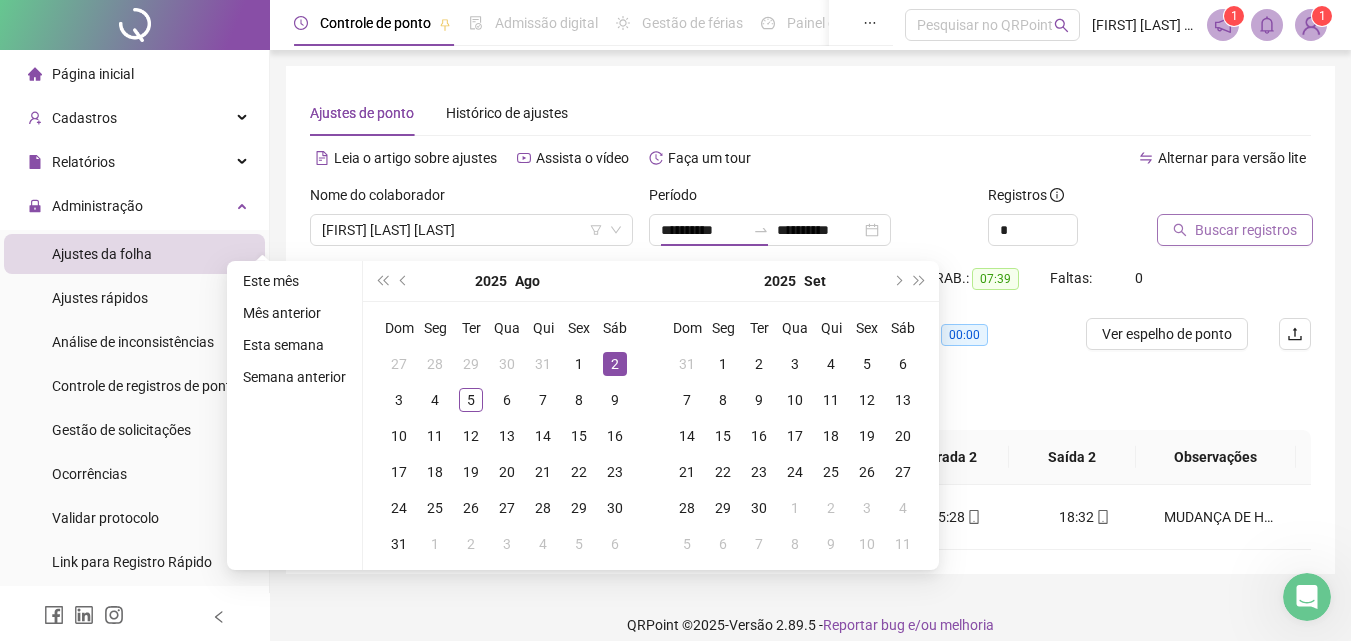 click on "Buscar registros" at bounding box center [1235, 230] 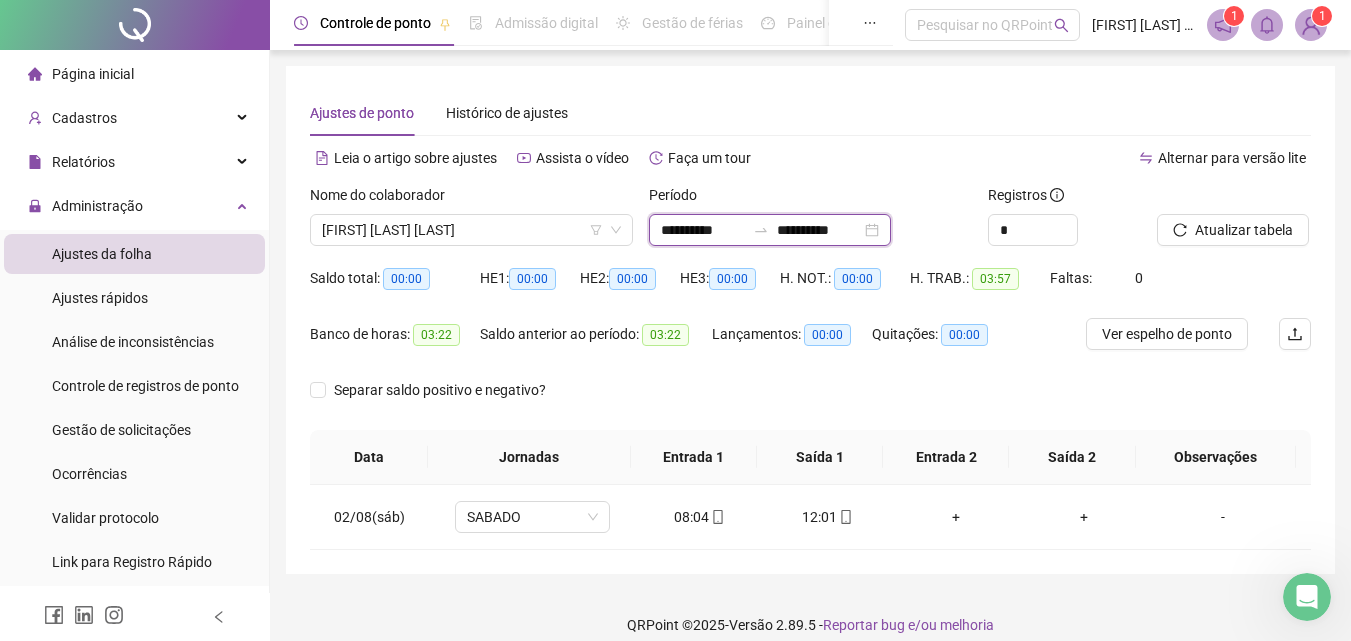 click on "**********" at bounding box center (703, 230) 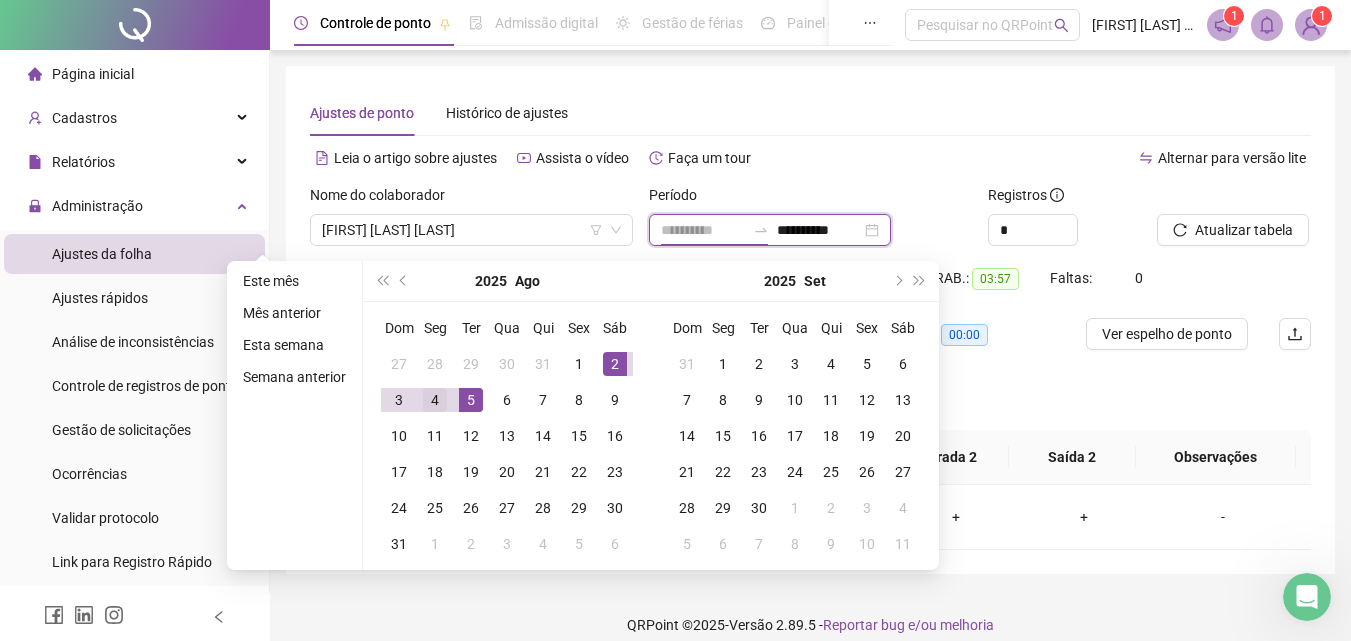 type on "**********" 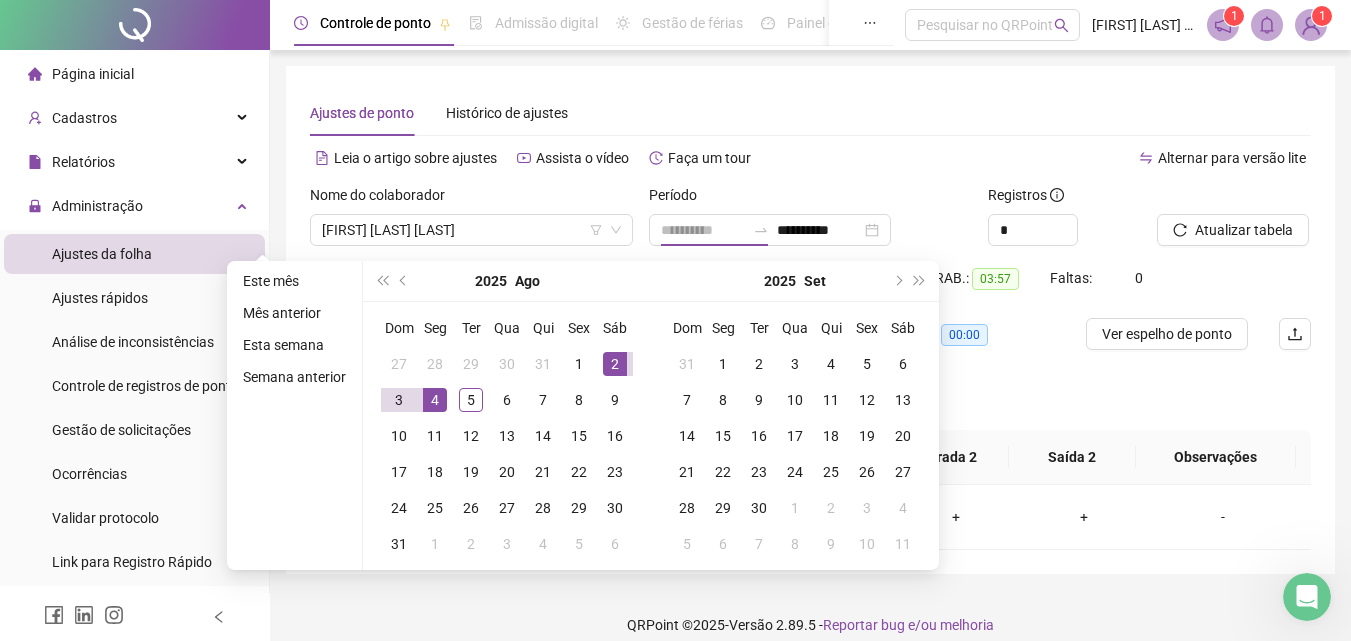 click on "4" at bounding box center [435, 400] 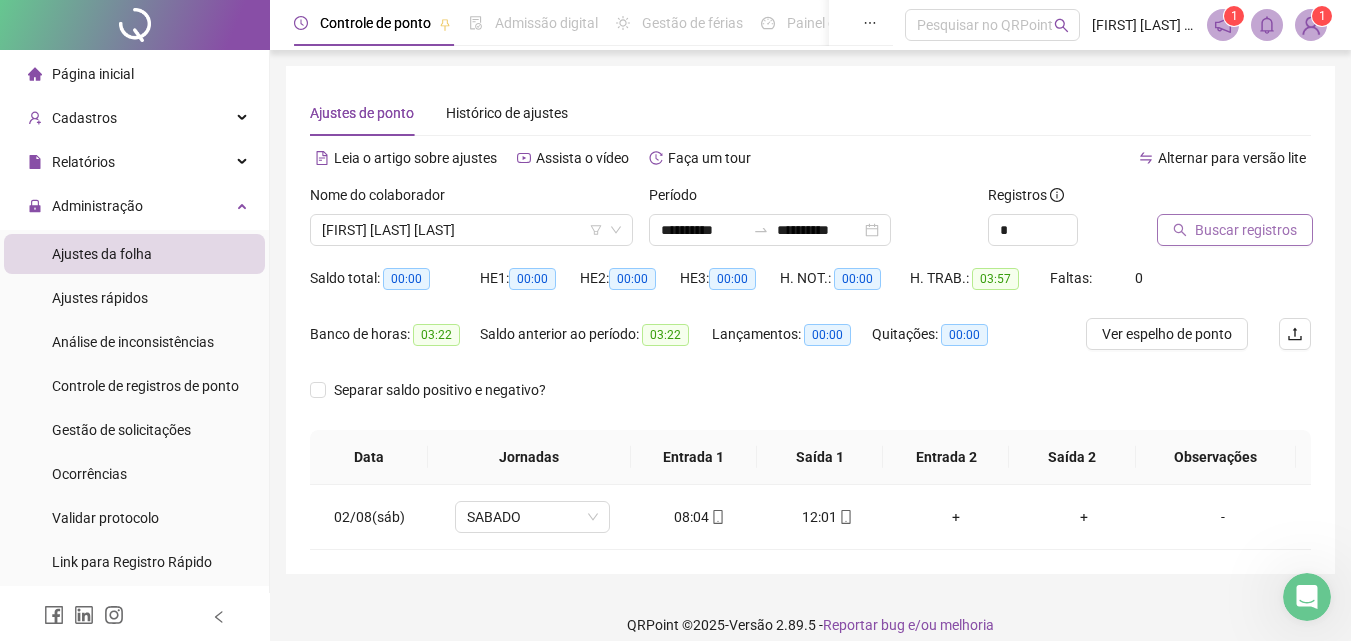 click on "Buscar registros" at bounding box center (1246, 230) 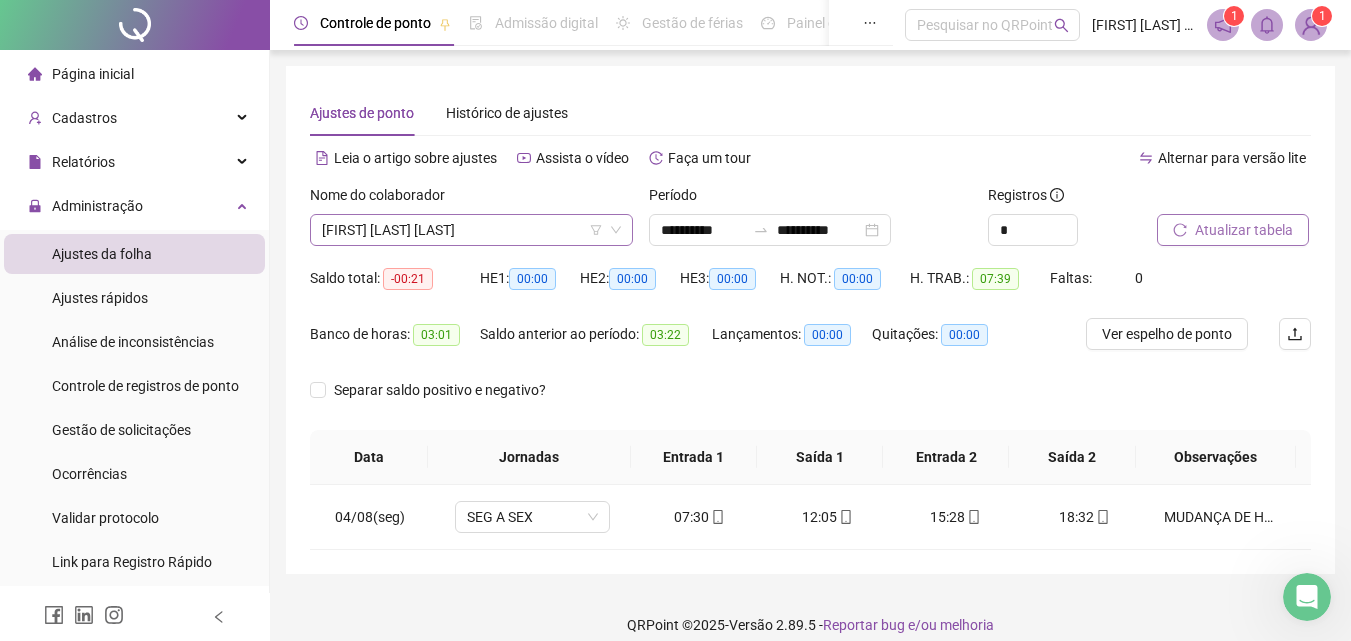 click on "[FIRST] [LAST] [LAST]" at bounding box center (471, 230) 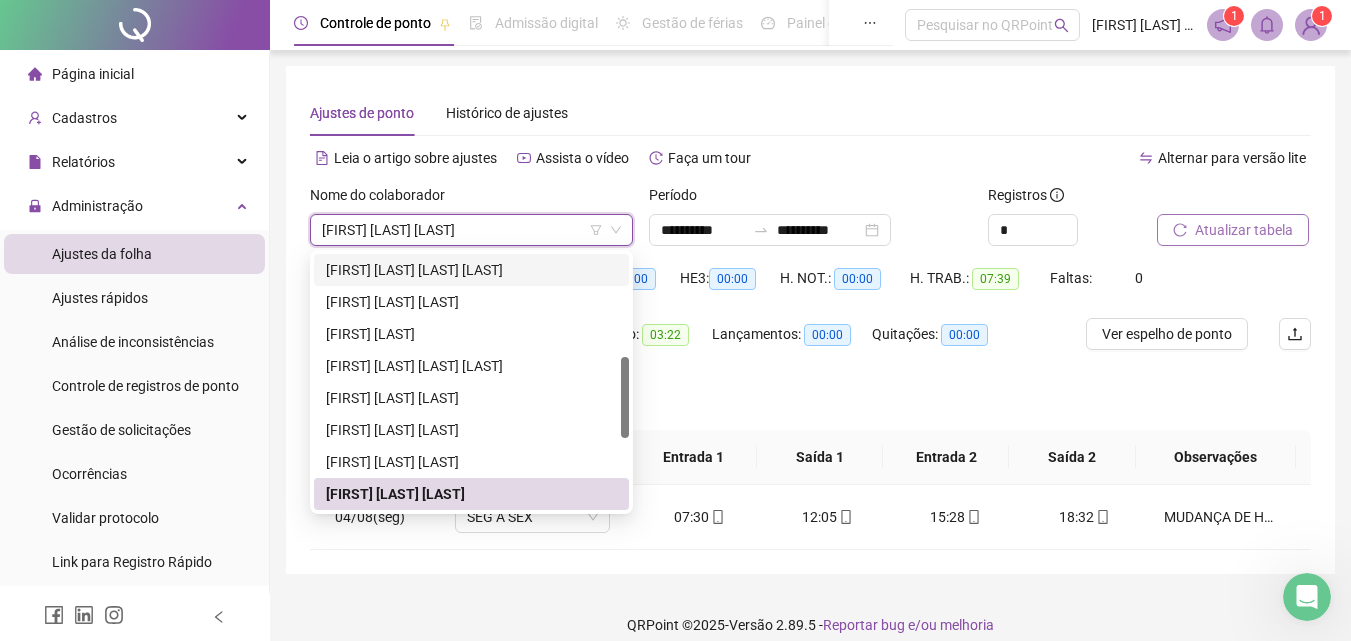 click on "[FIRST] [LAST] [LAST]" at bounding box center (471, 230) 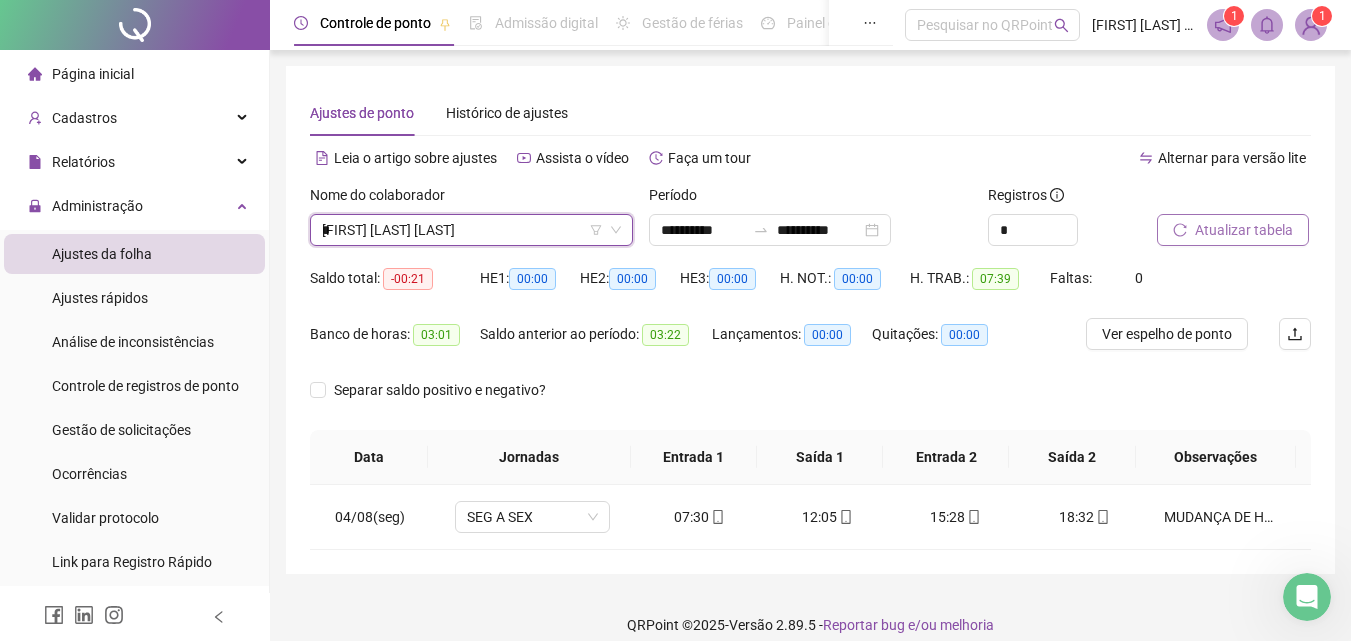 scroll, scrollTop: 0, scrollLeft: 0, axis: both 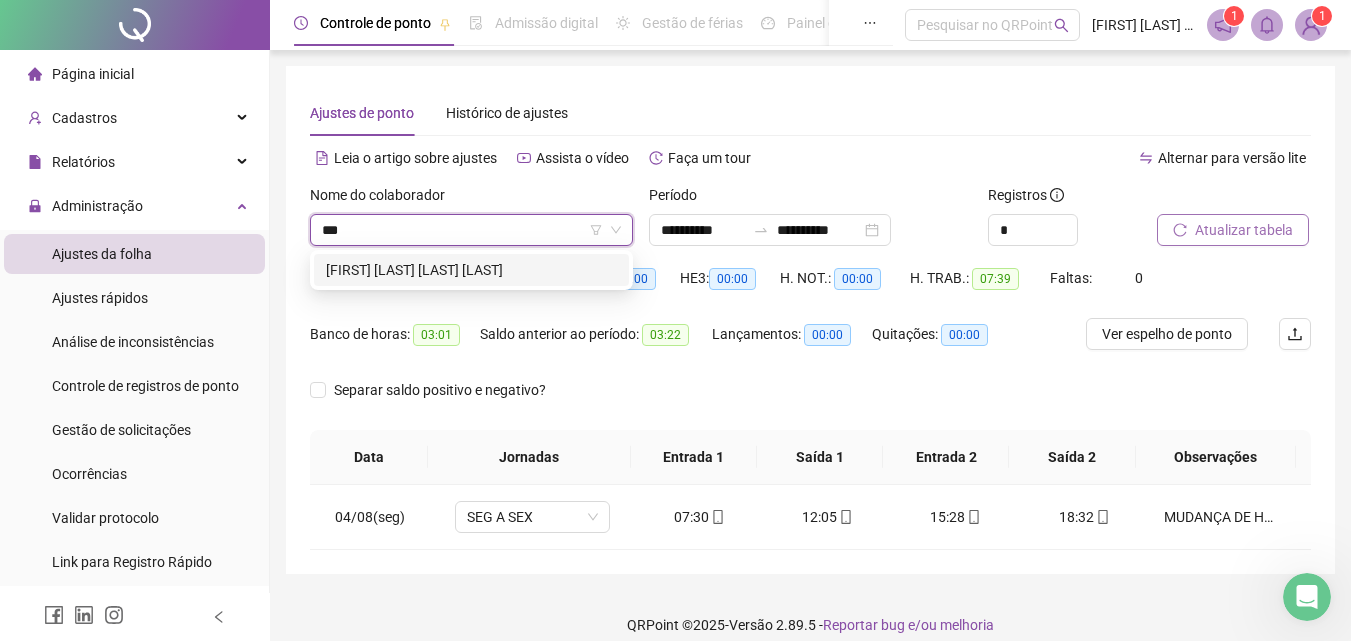 type on "****" 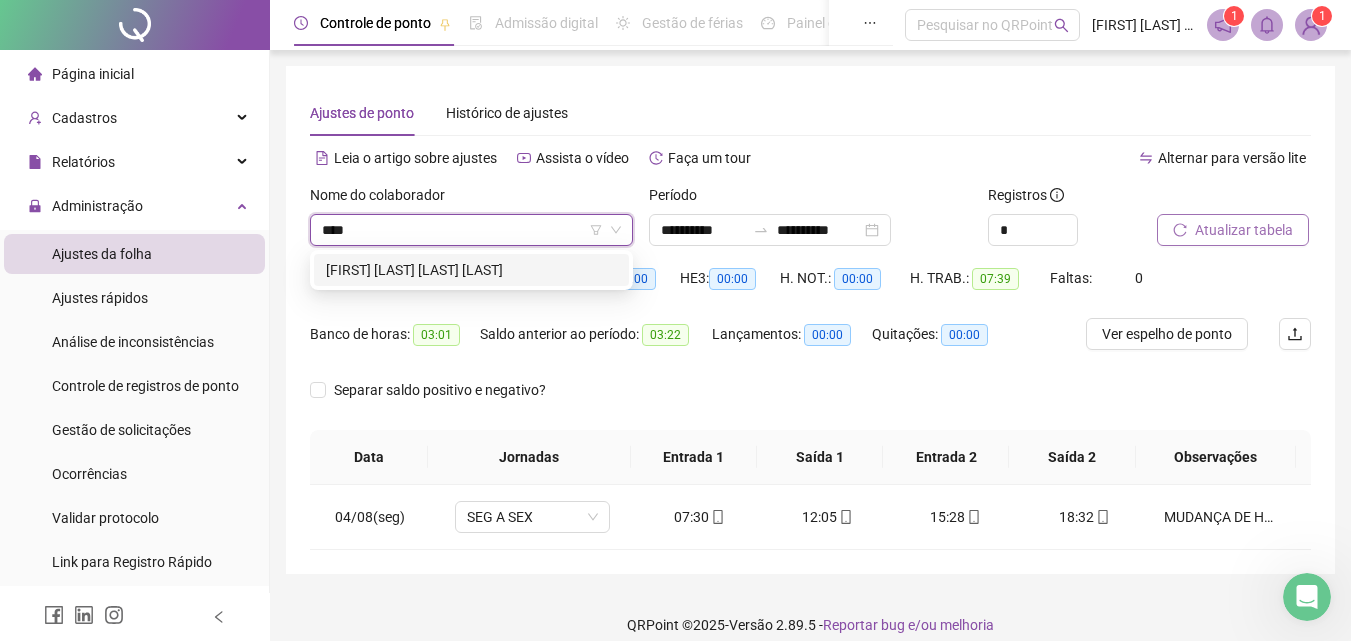 click on "[FIRST] [LAST] [LAST] [LAST]" at bounding box center (471, 270) 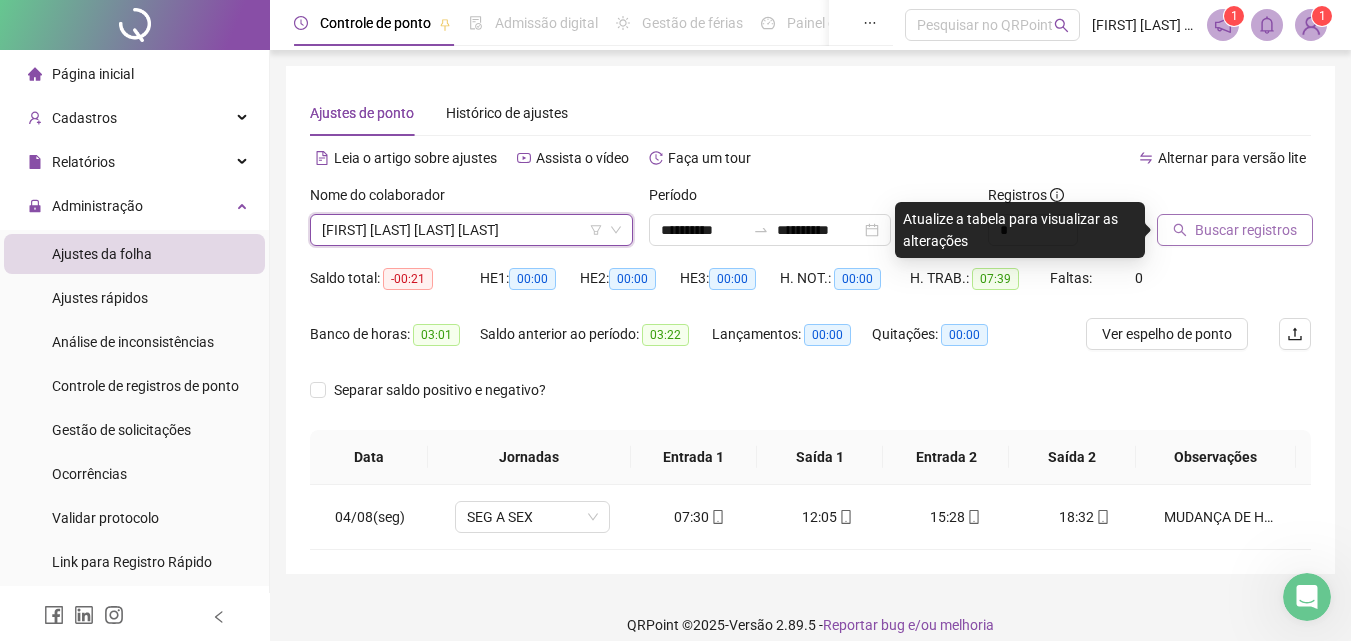 click on "Atualize a tabela para visualizar as alterações" at bounding box center (1020, 230) 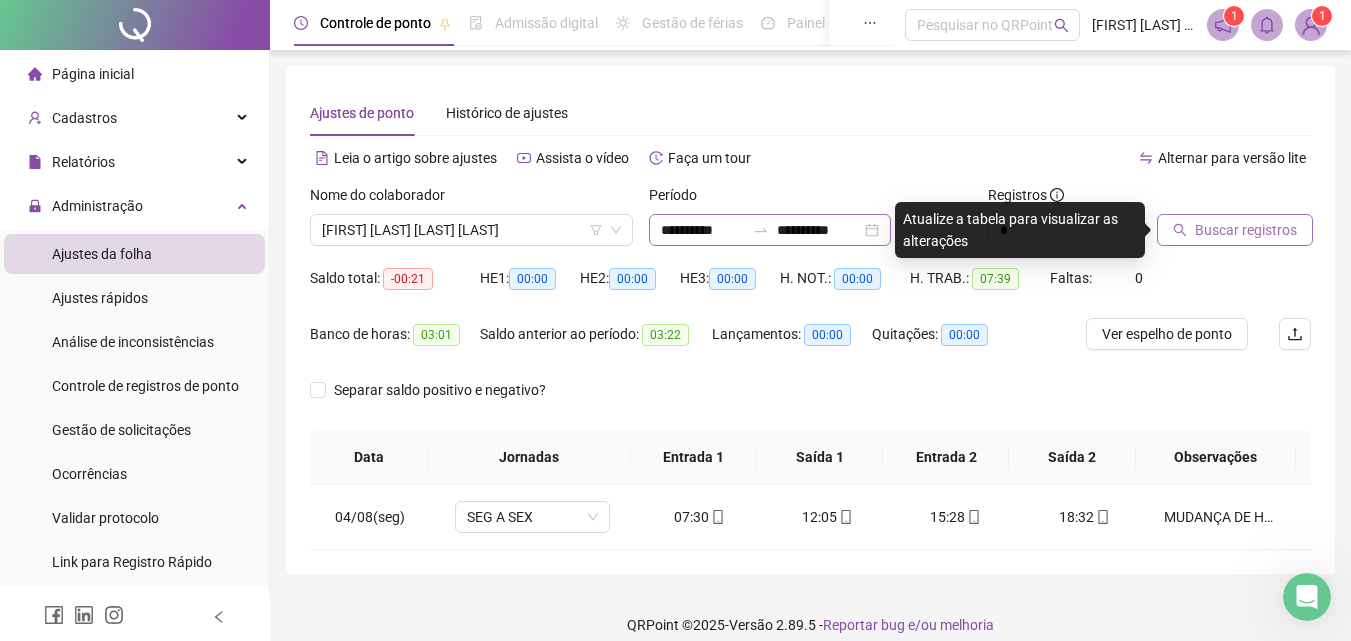 click on "**********" at bounding box center (770, 230) 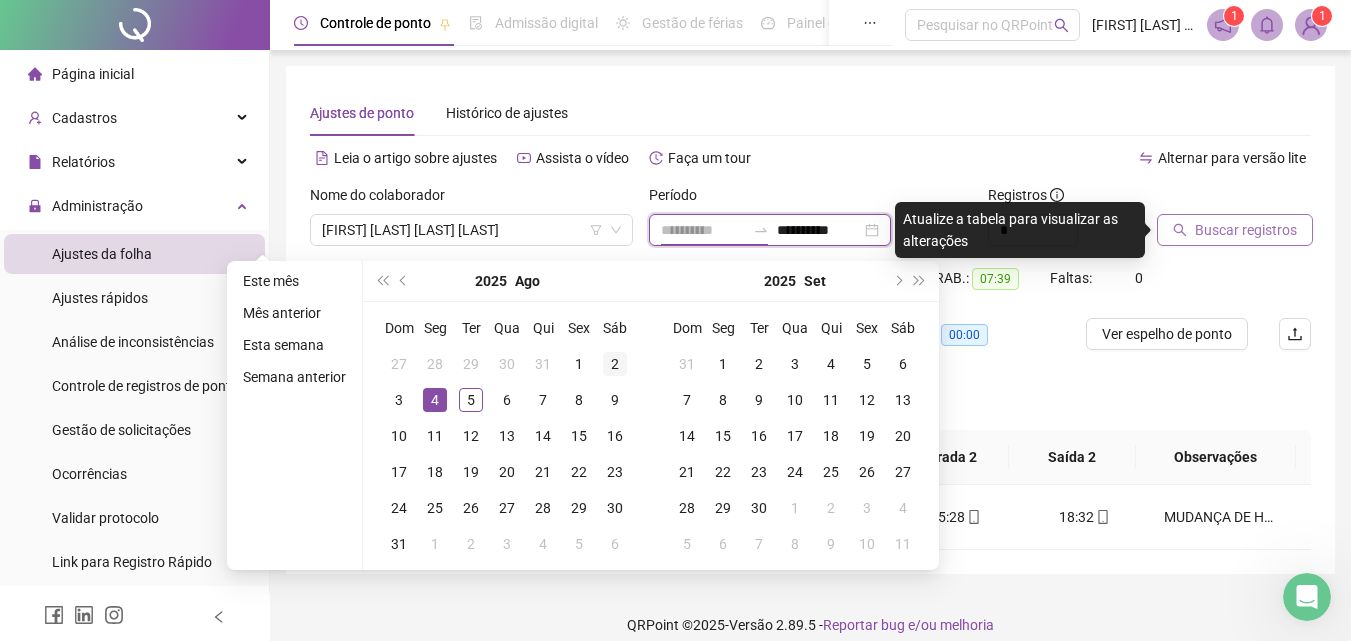 type on "**********" 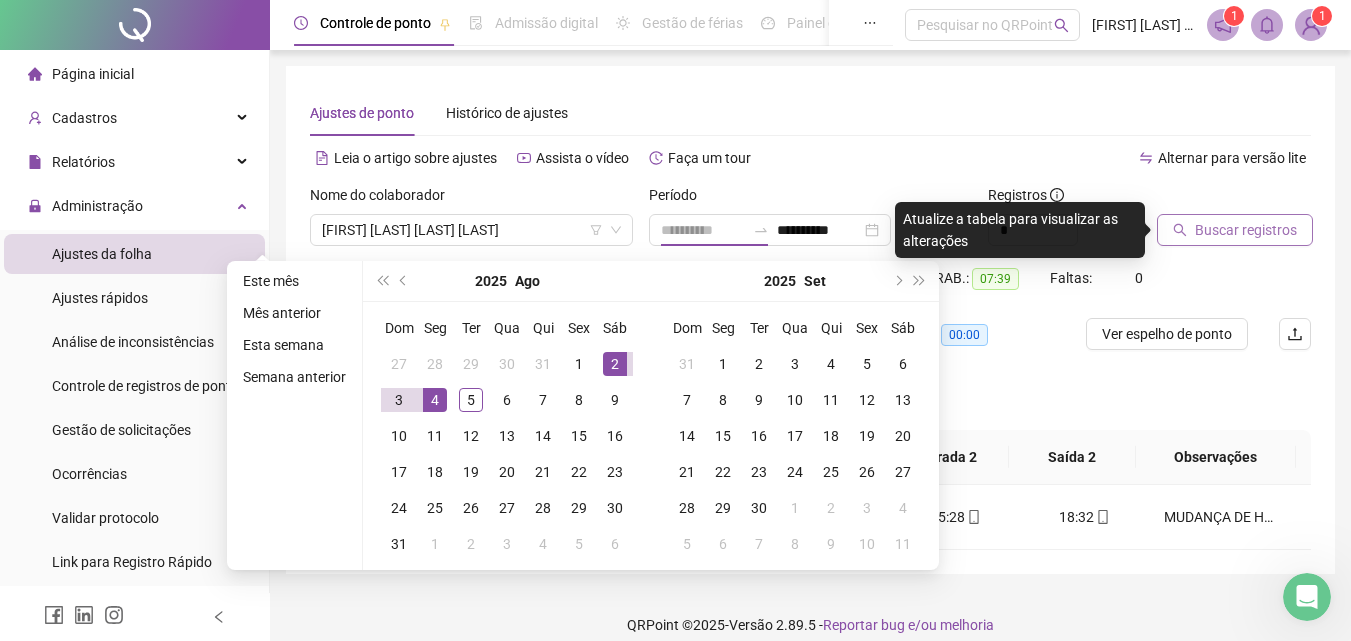 click on "2" at bounding box center [615, 364] 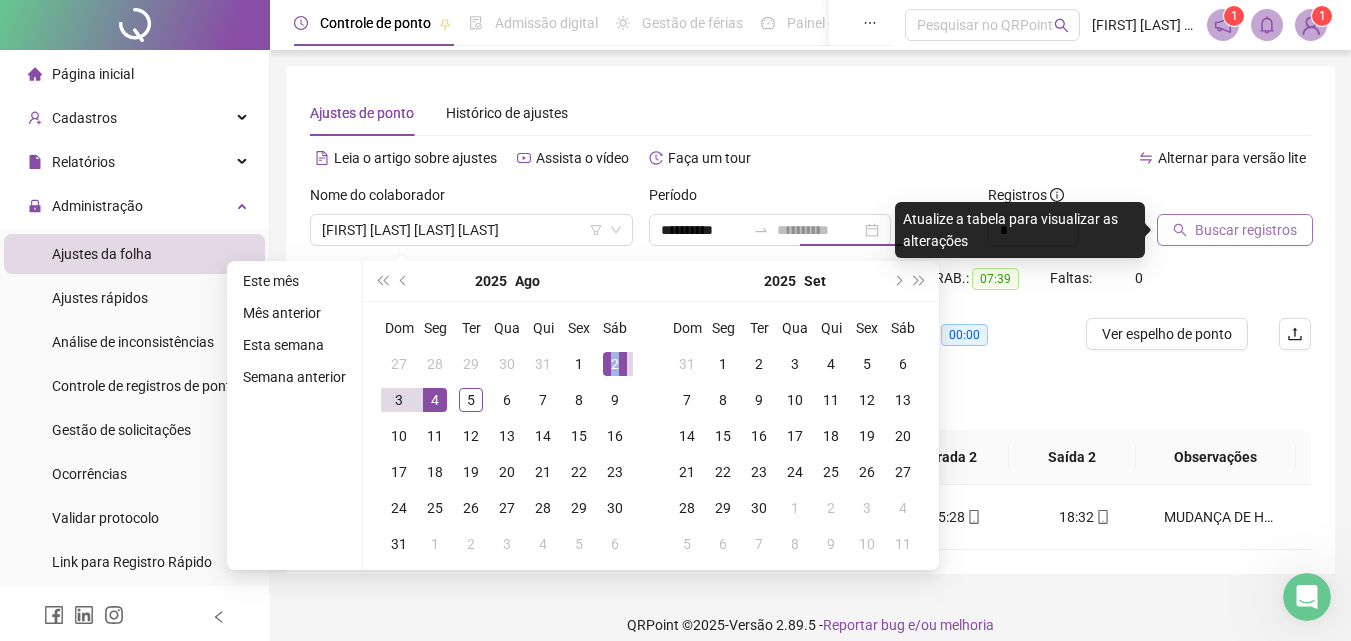 click on "2" at bounding box center [615, 364] 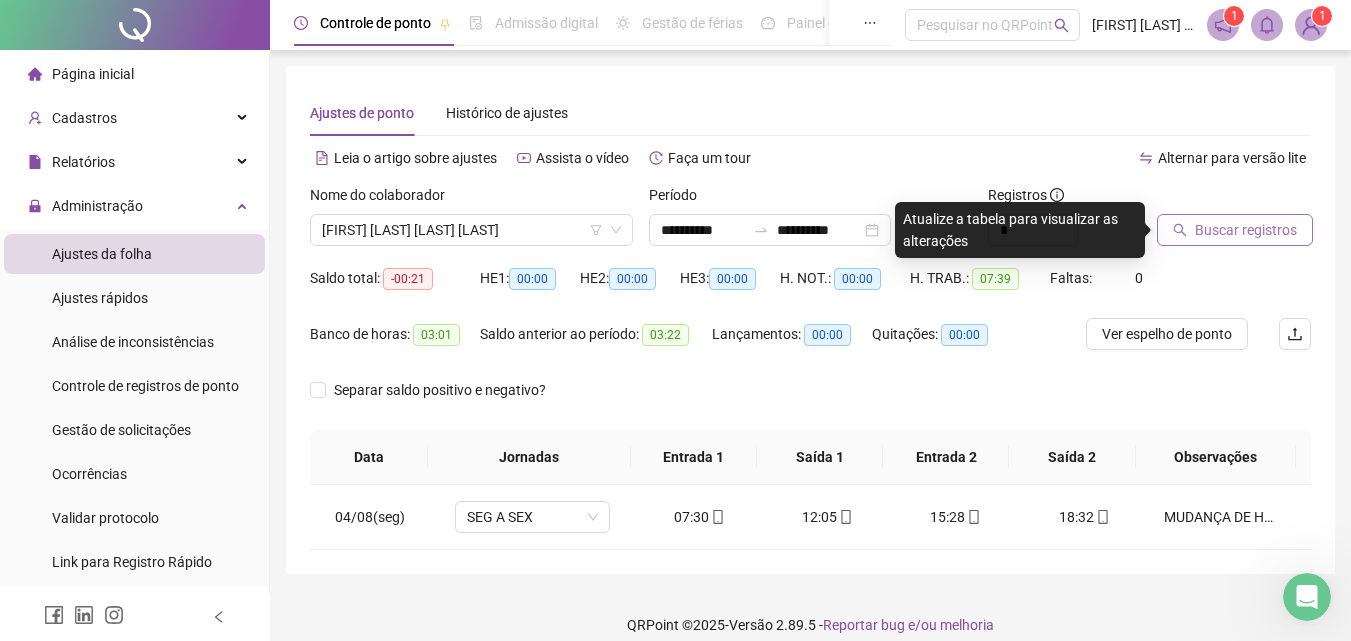 click on "Buscar registros" at bounding box center (1235, 230) 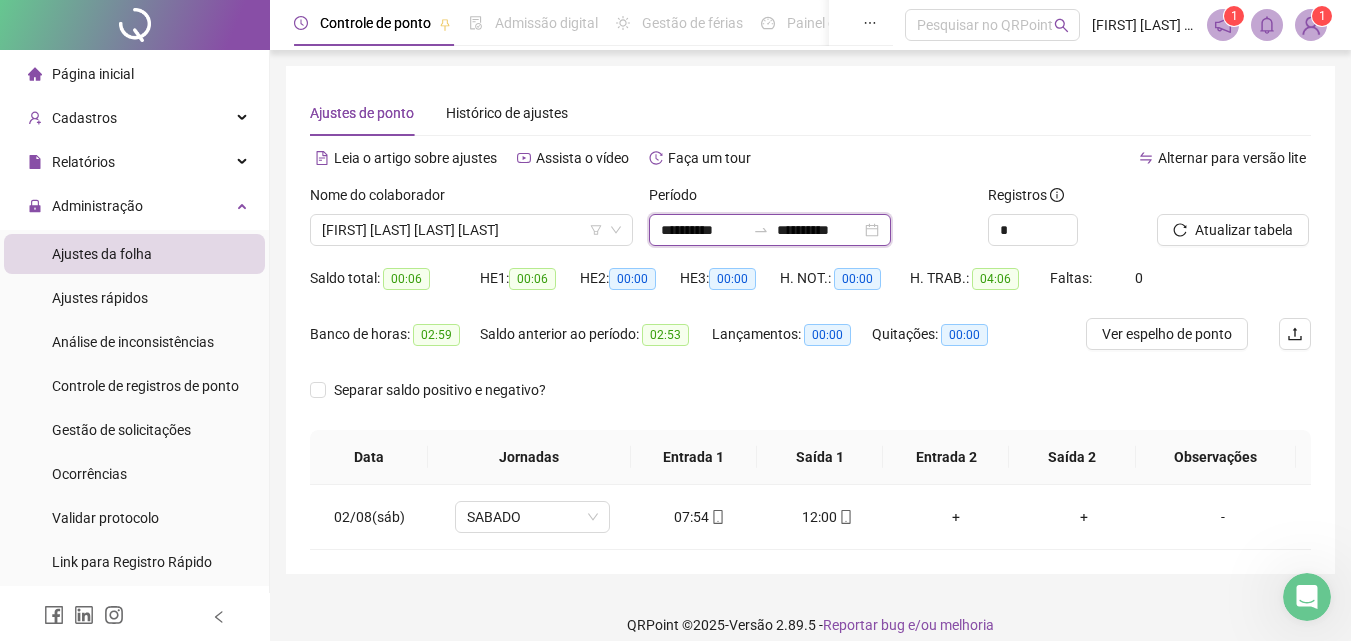 click on "**********" at bounding box center (819, 230) 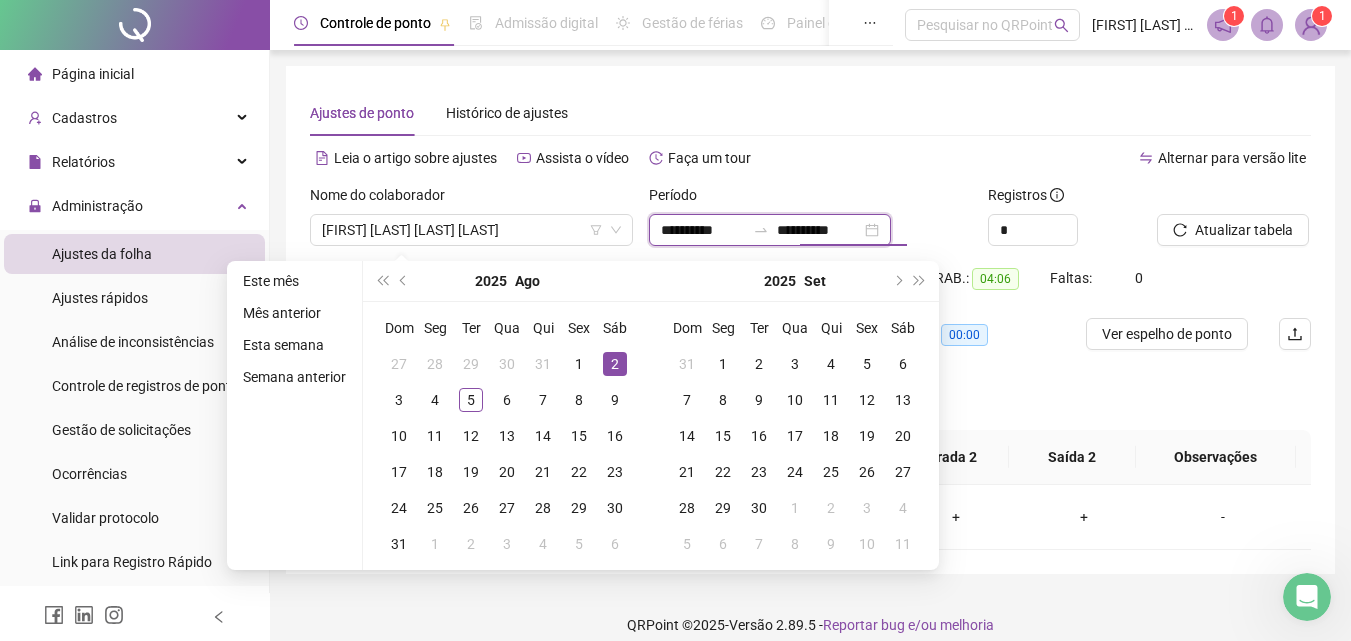 type on "**********" 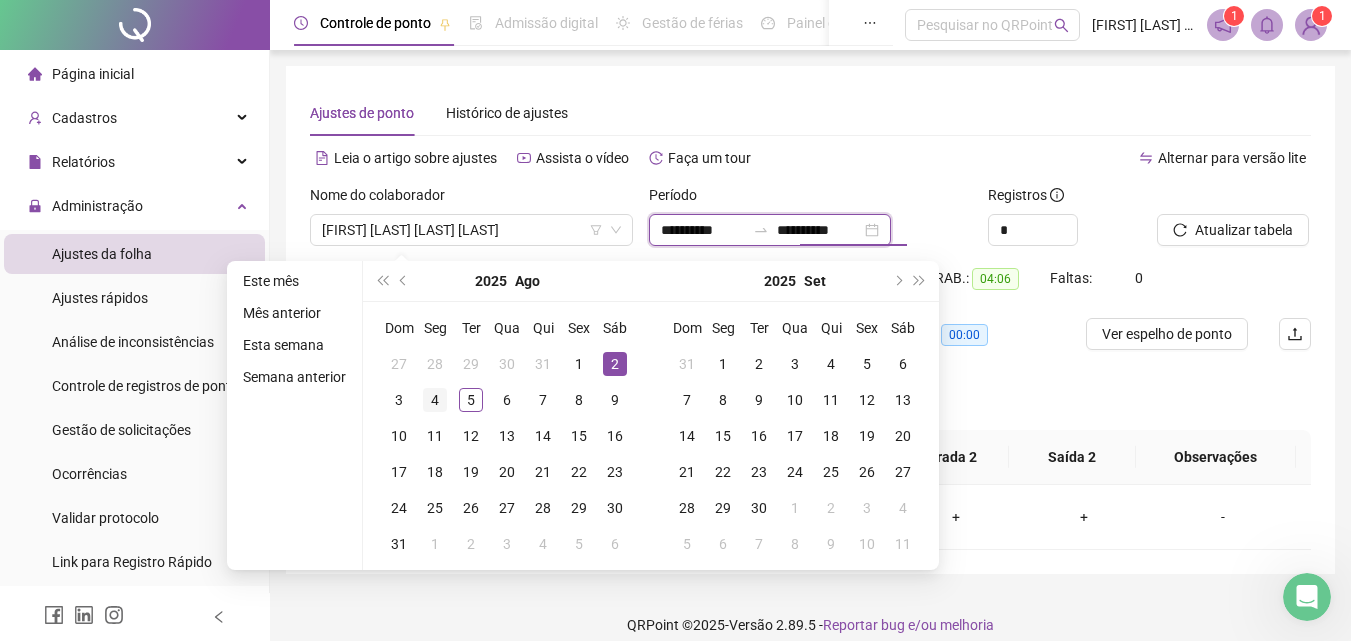 type on "**********" 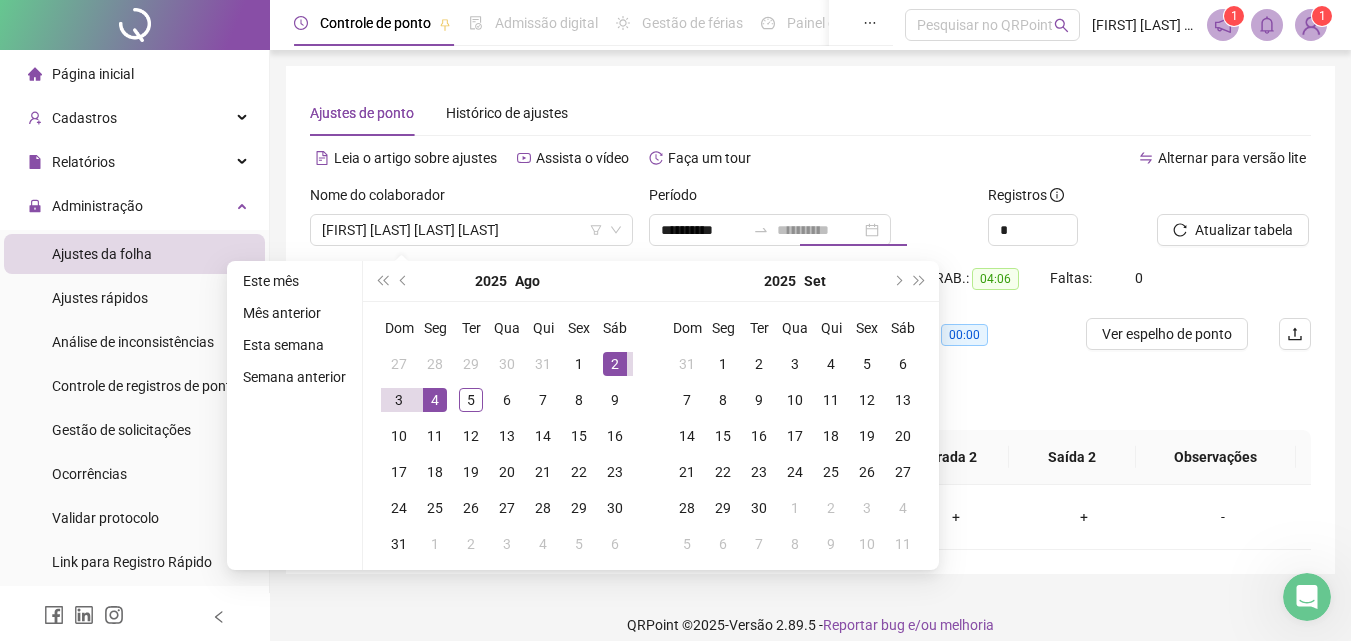 click on "4" at bounding box center [435, 400] 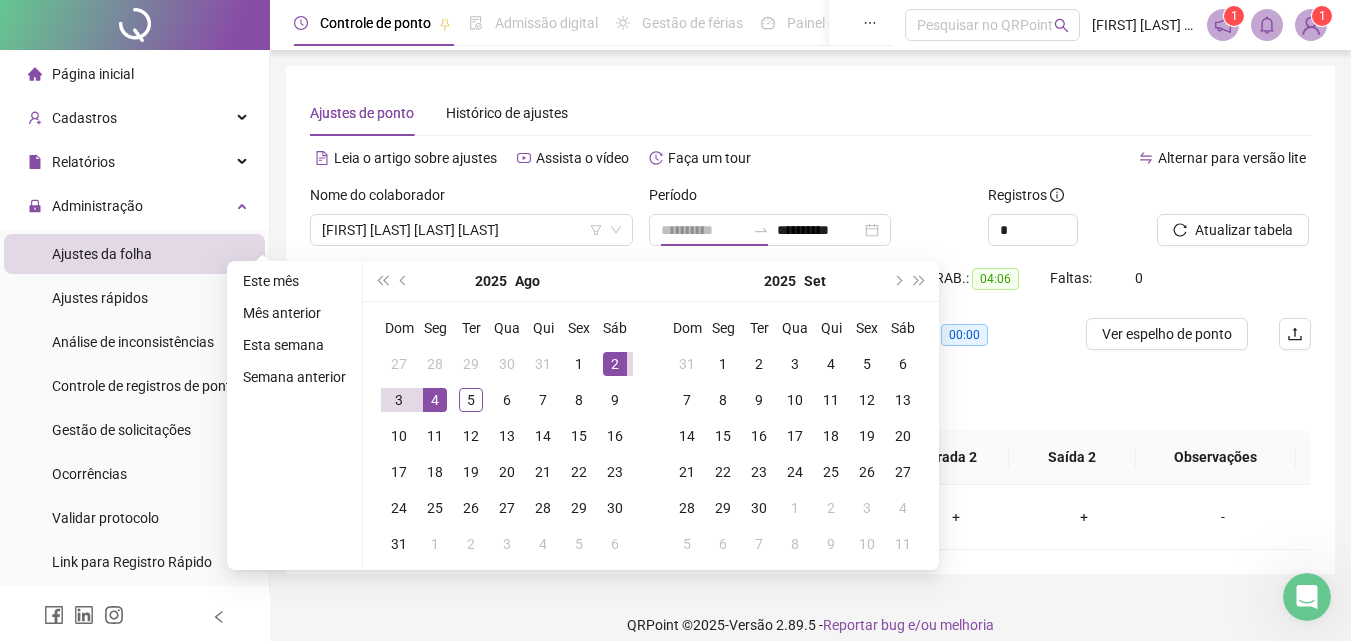click on "4" at bounding box center (435, 400) 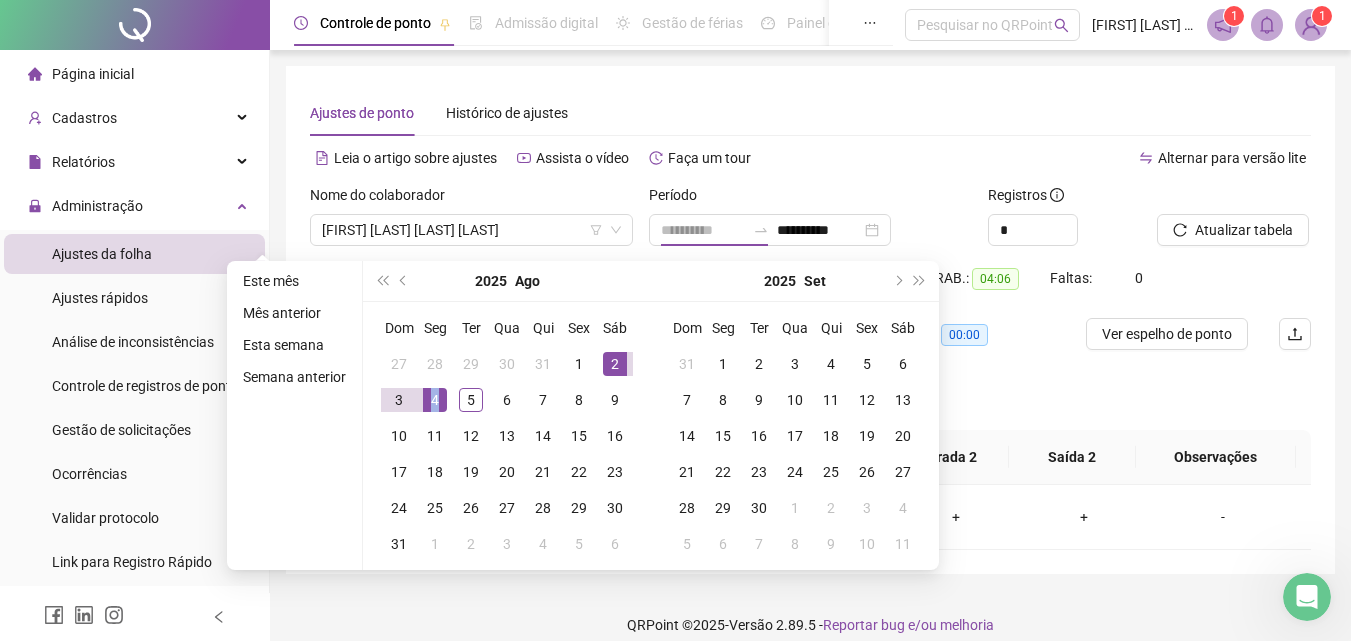 type on "**********" 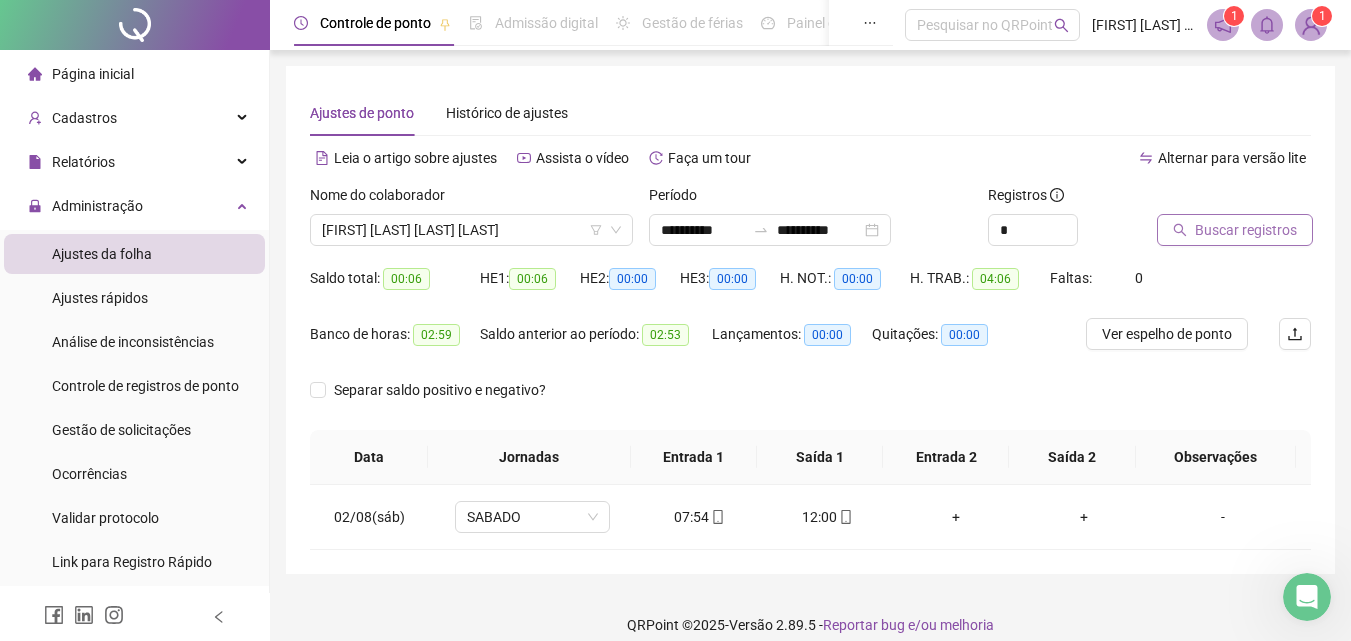 click on "Buscar registros" at bounding box center [1246, 230] 